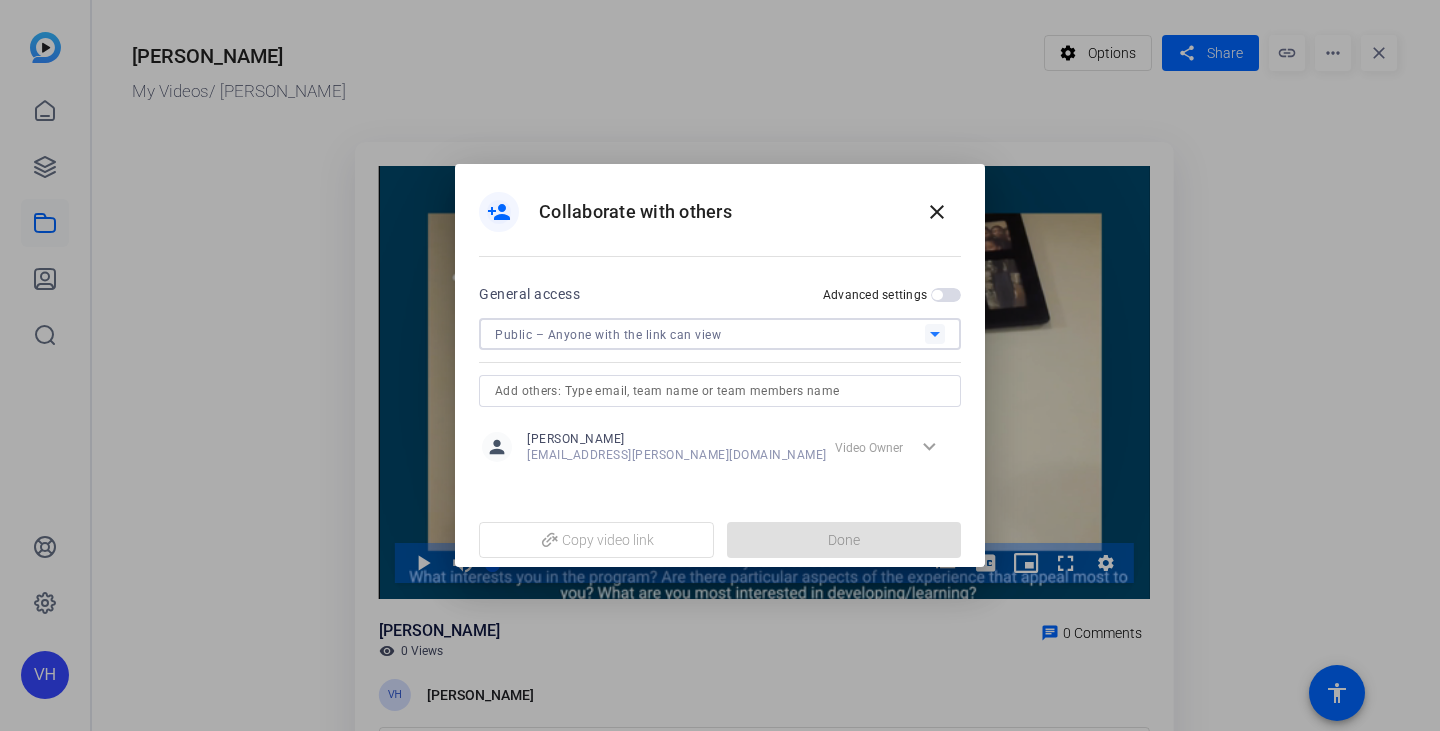 scroll, scrollTop: 0, scrollLeft: 0, axis: both 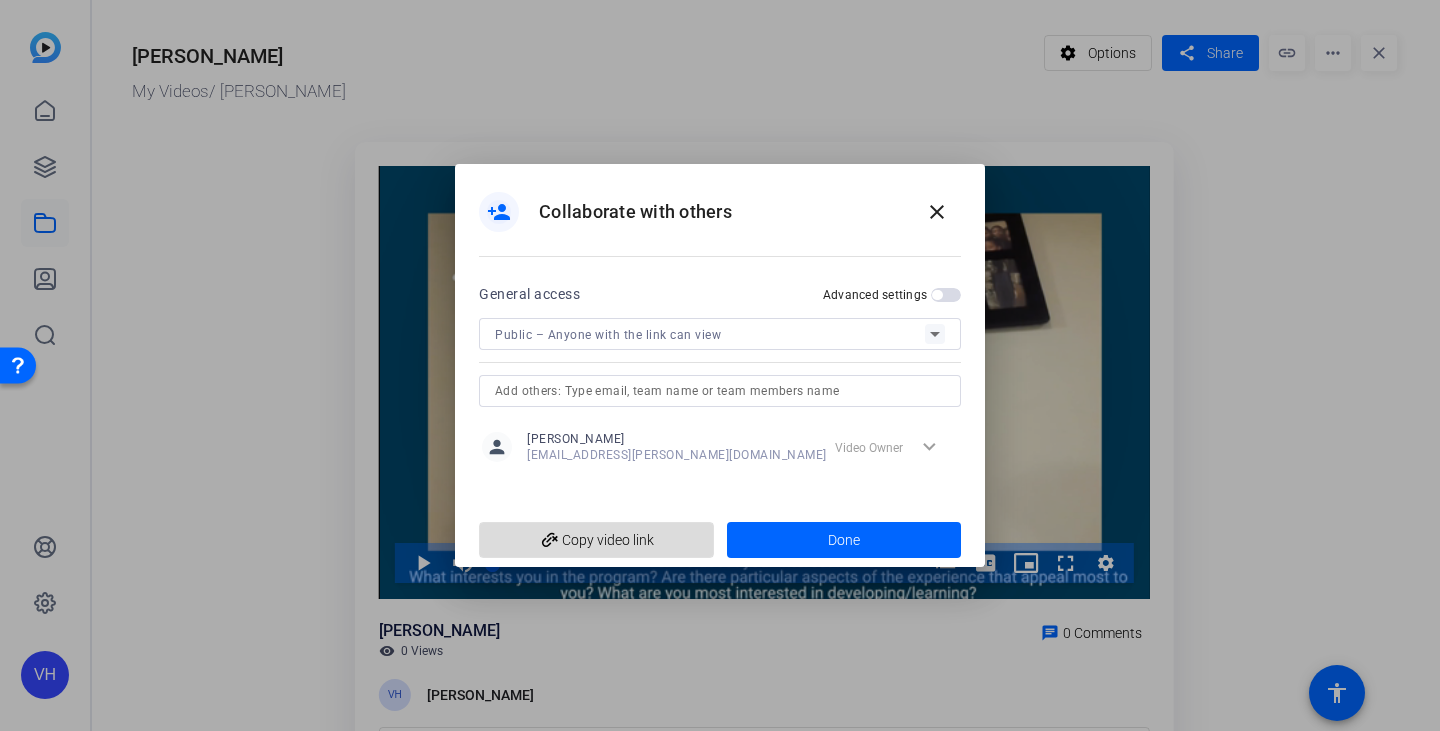click on "add_link  Copy video link" 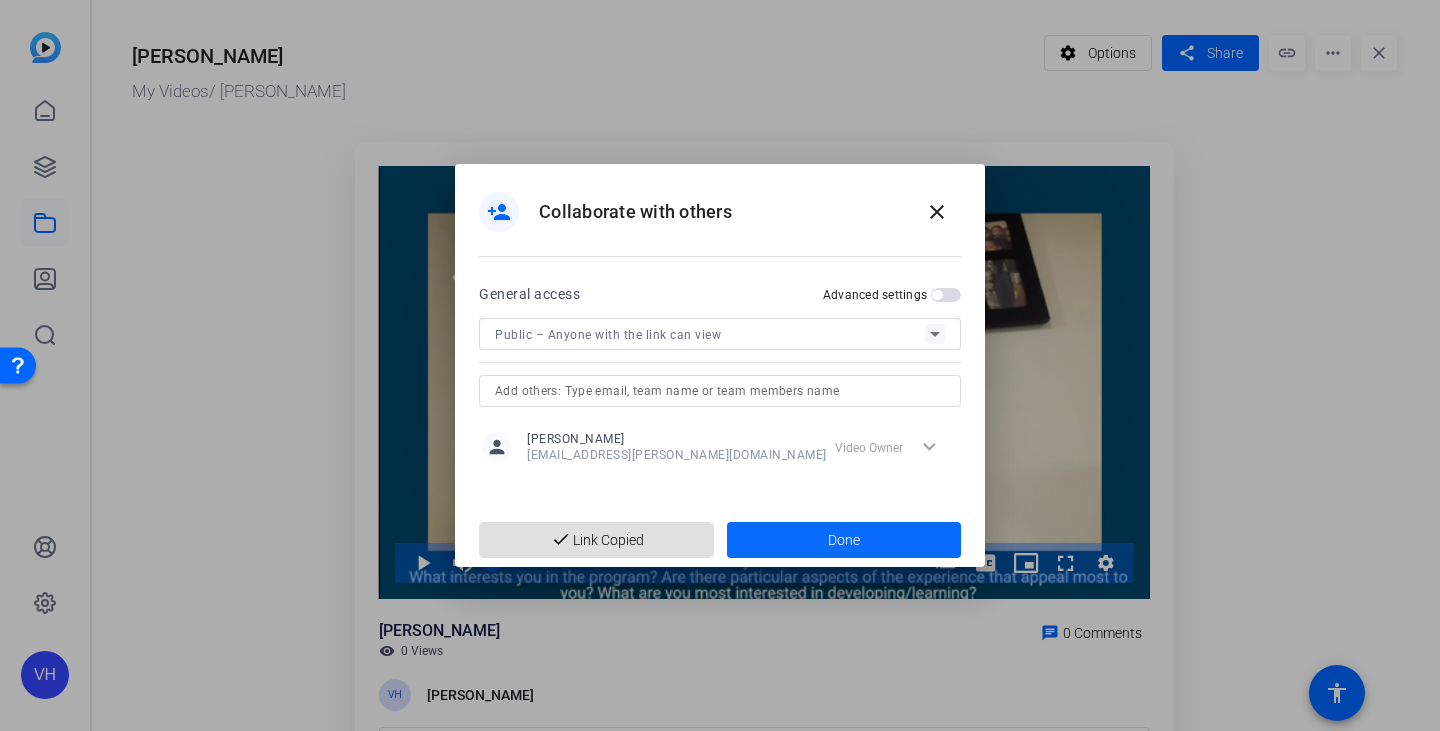 click on "Done" 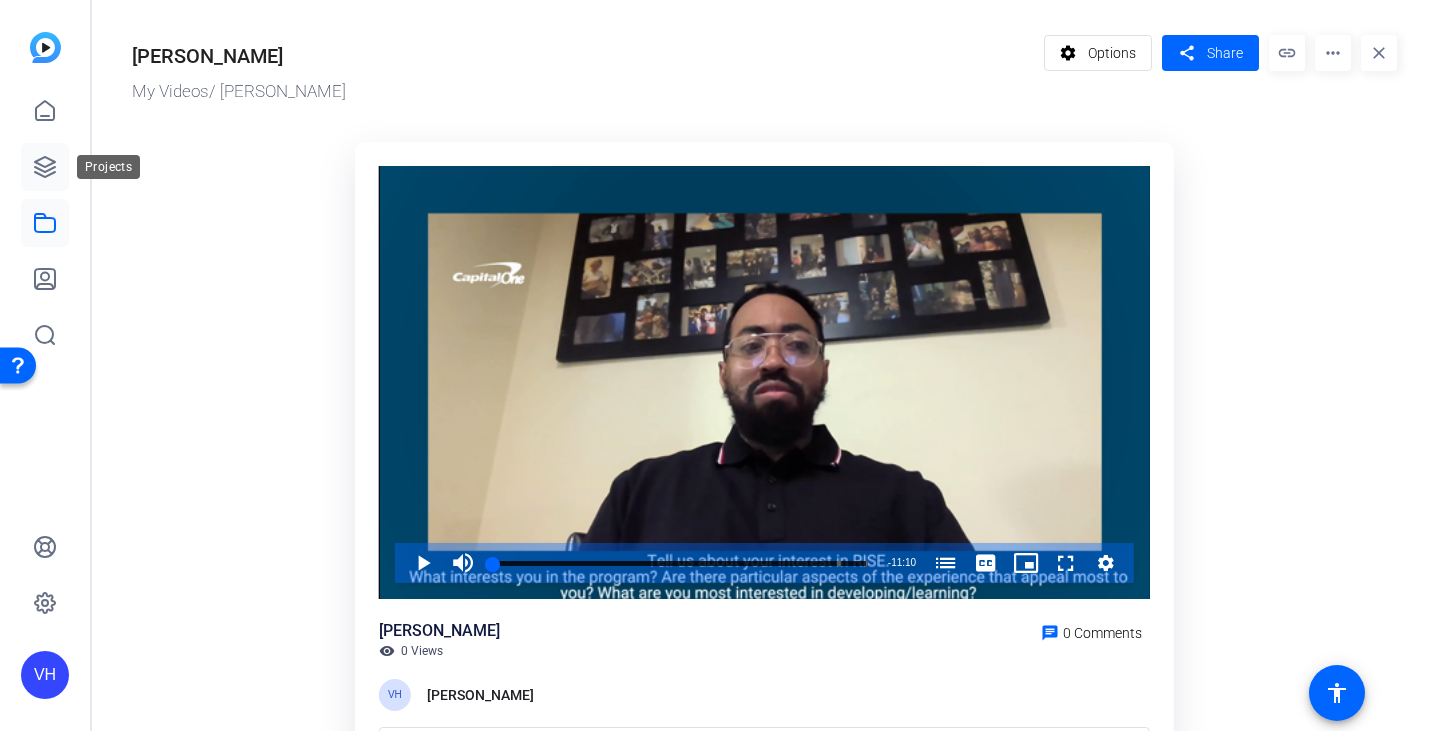 click 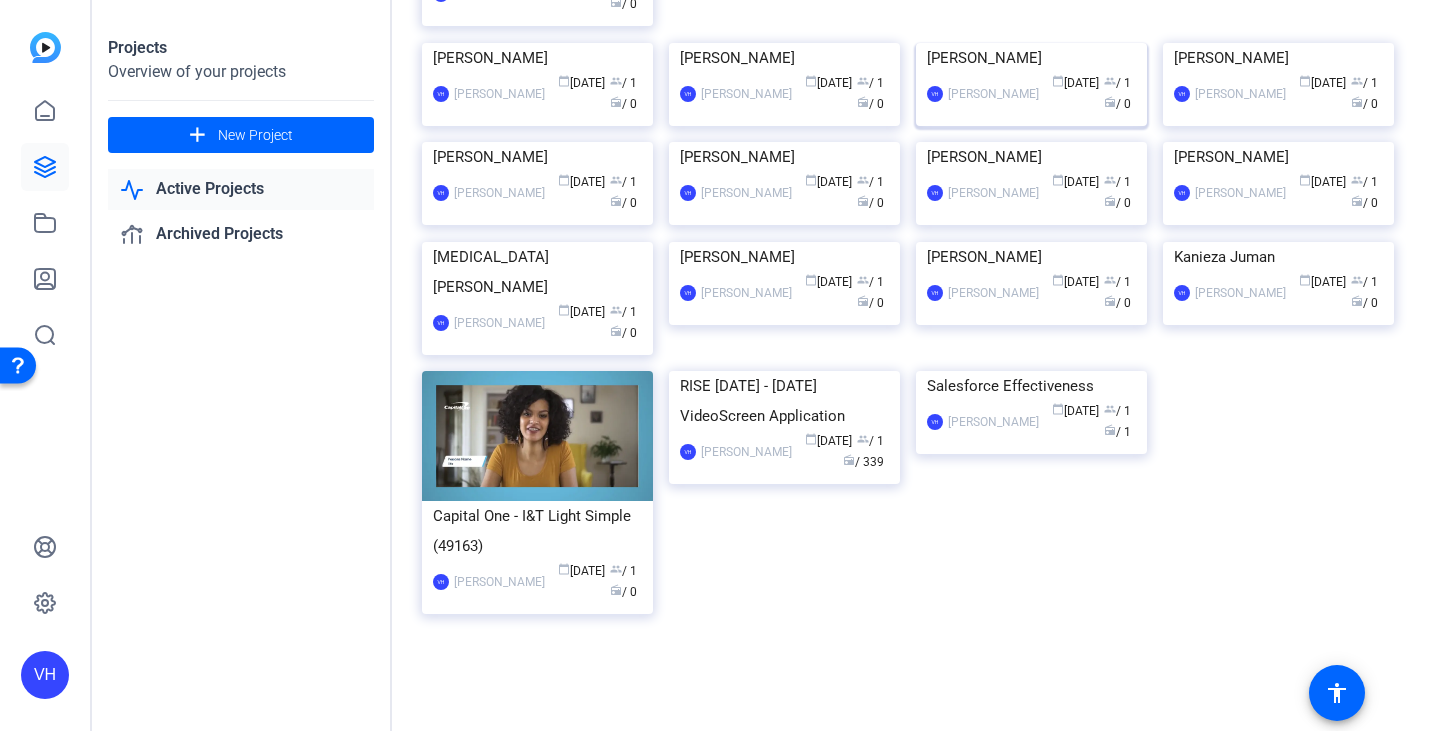 scroll, scrollTop: 2012, scrollLeft: 0, axis: vertical 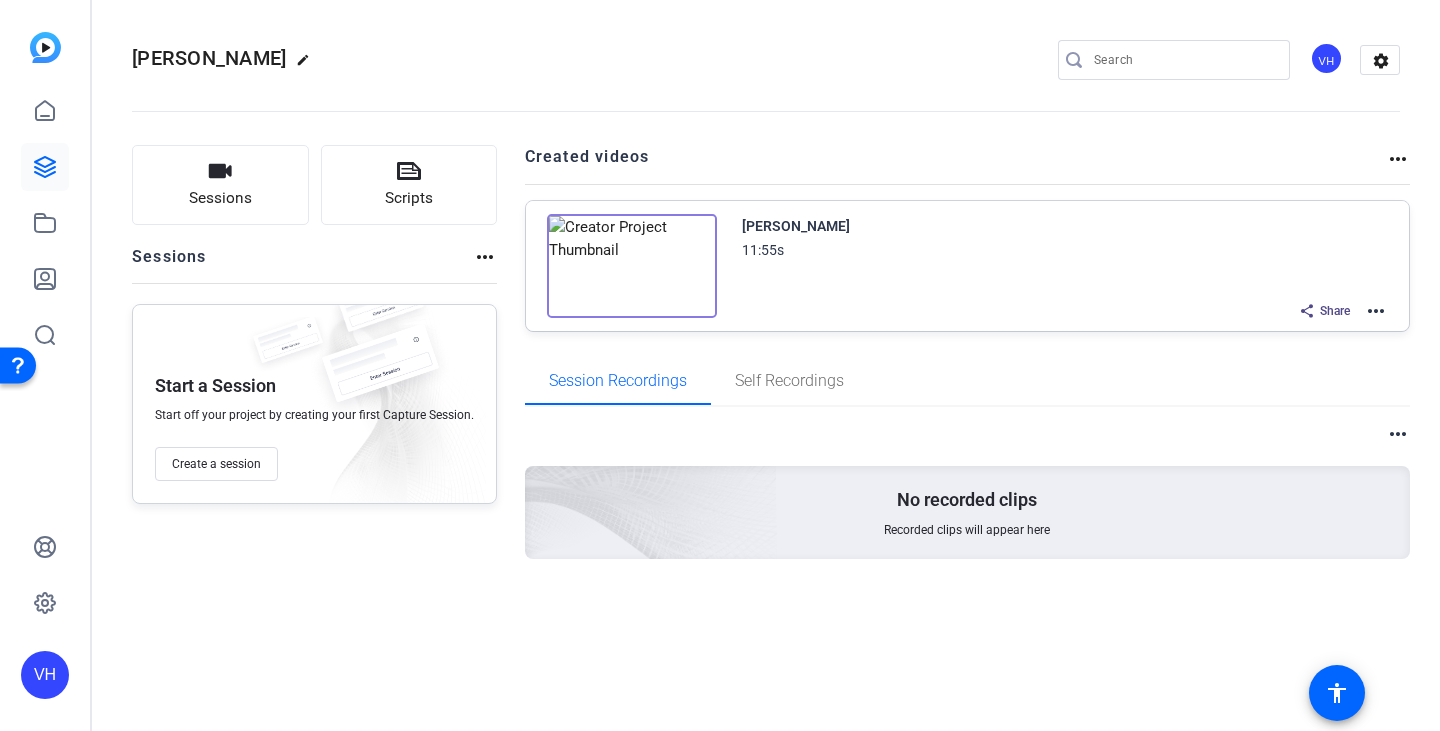 click on "more_horiz" 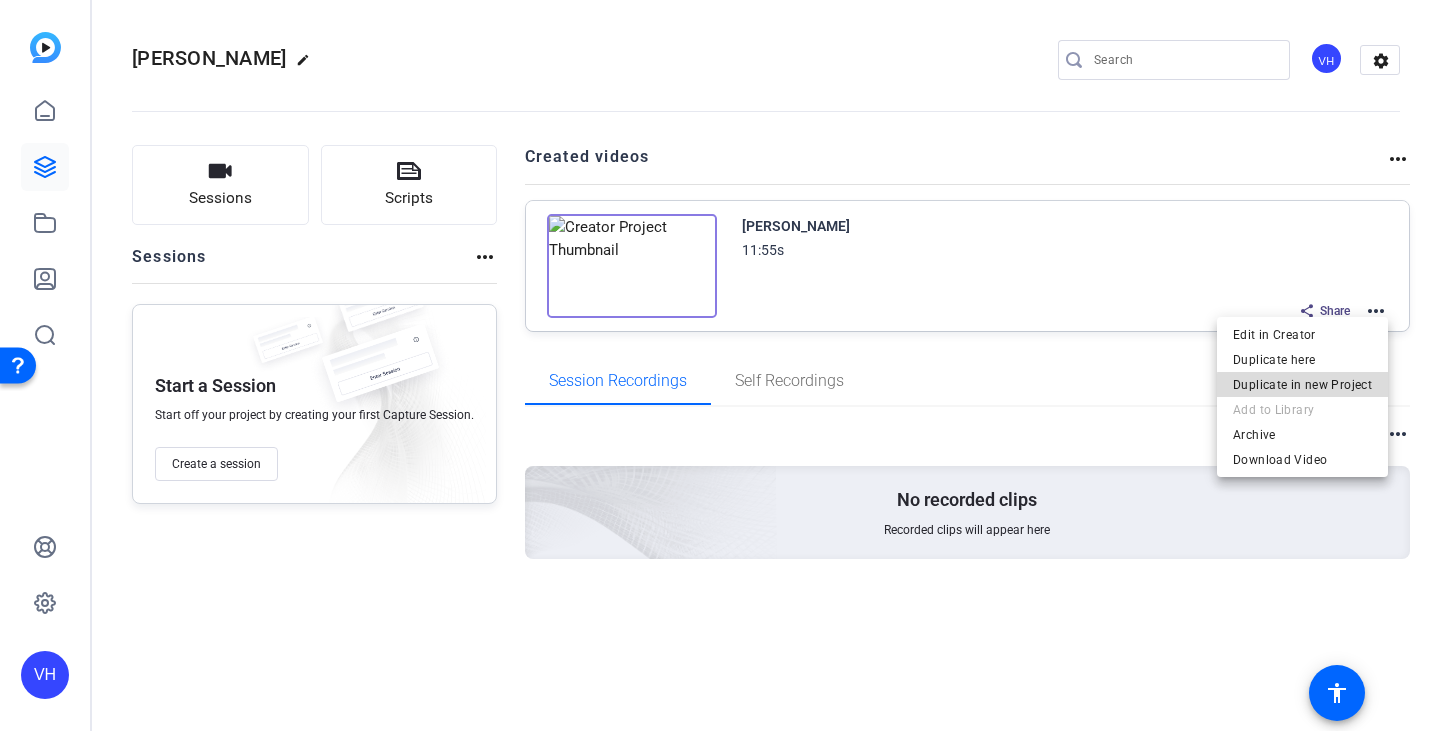 click on "Duplicate in new Project" at bounding box center (1302, 385) 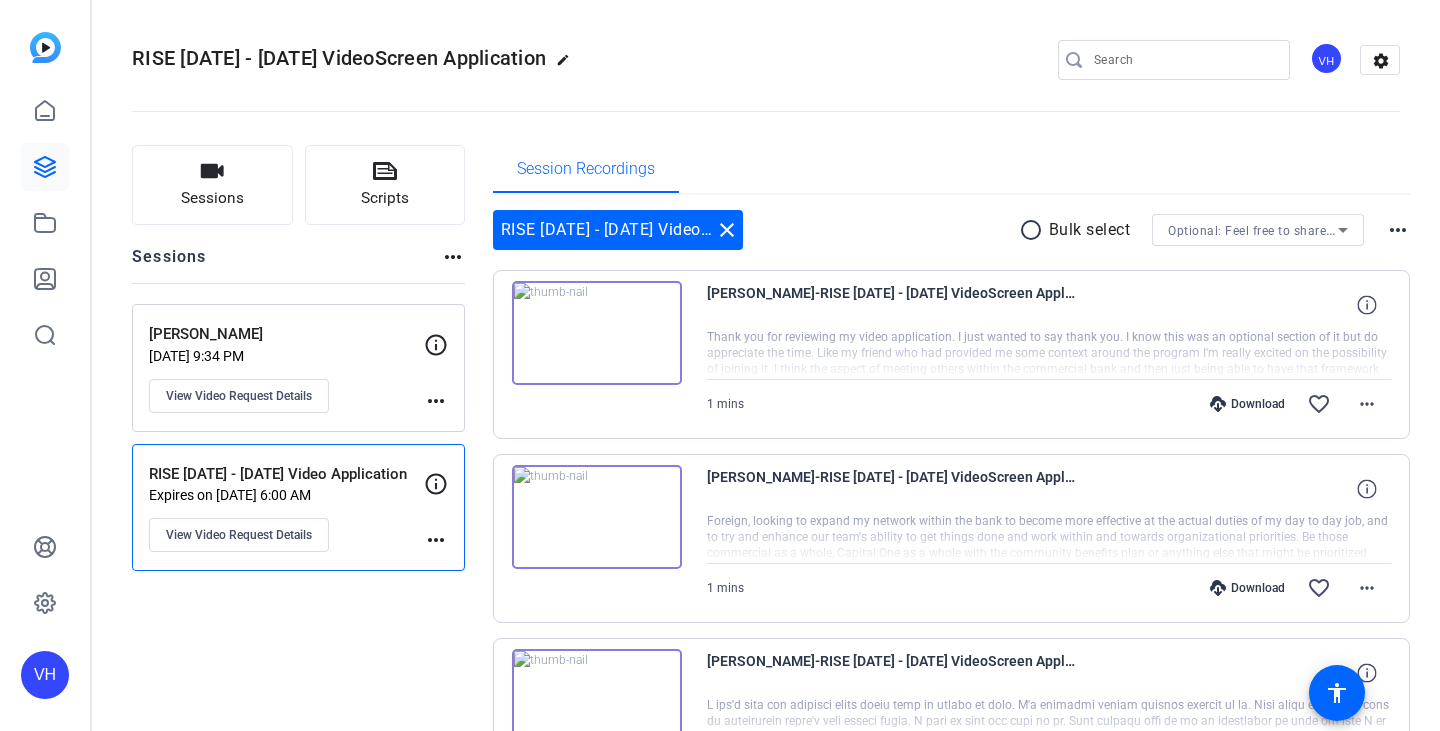scroll, scrollTop: 0, scrollLeft: 0, axis: both 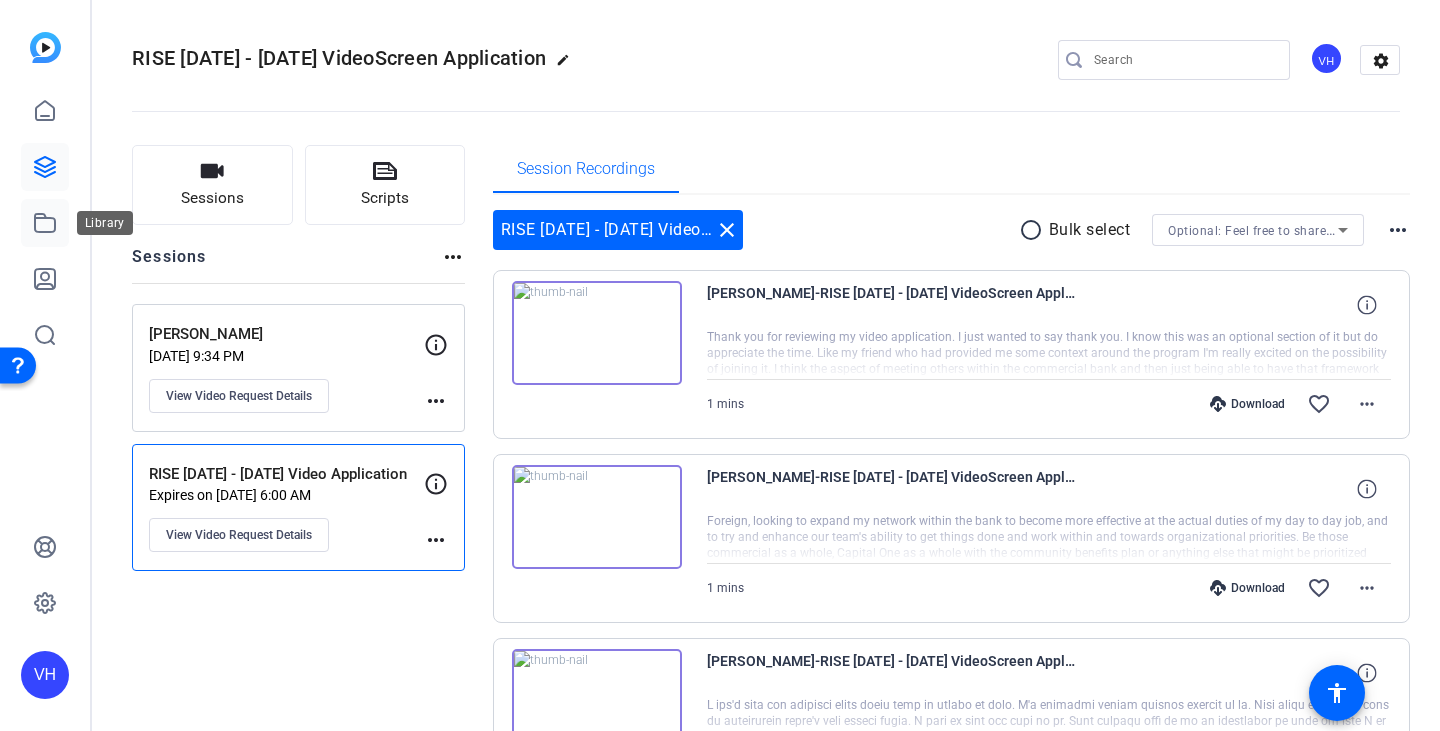click 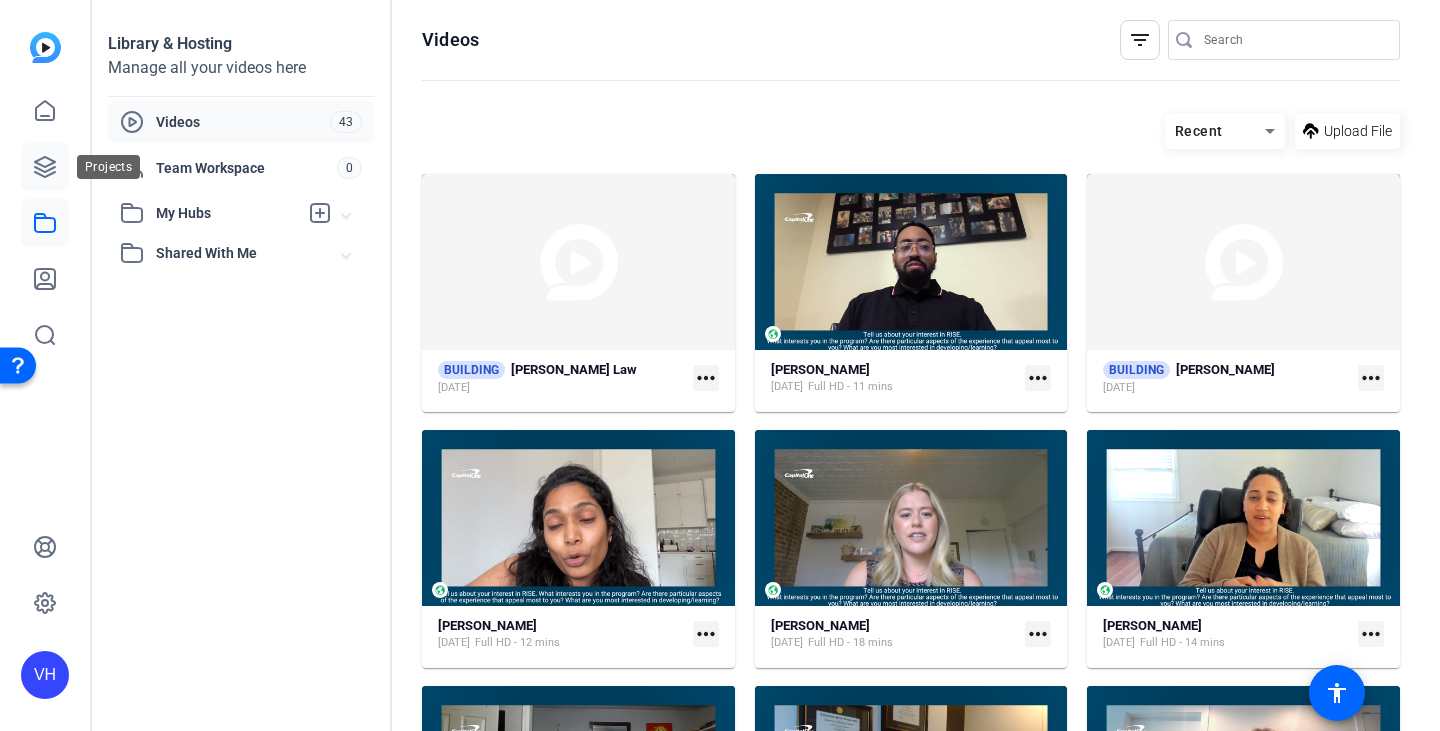 click 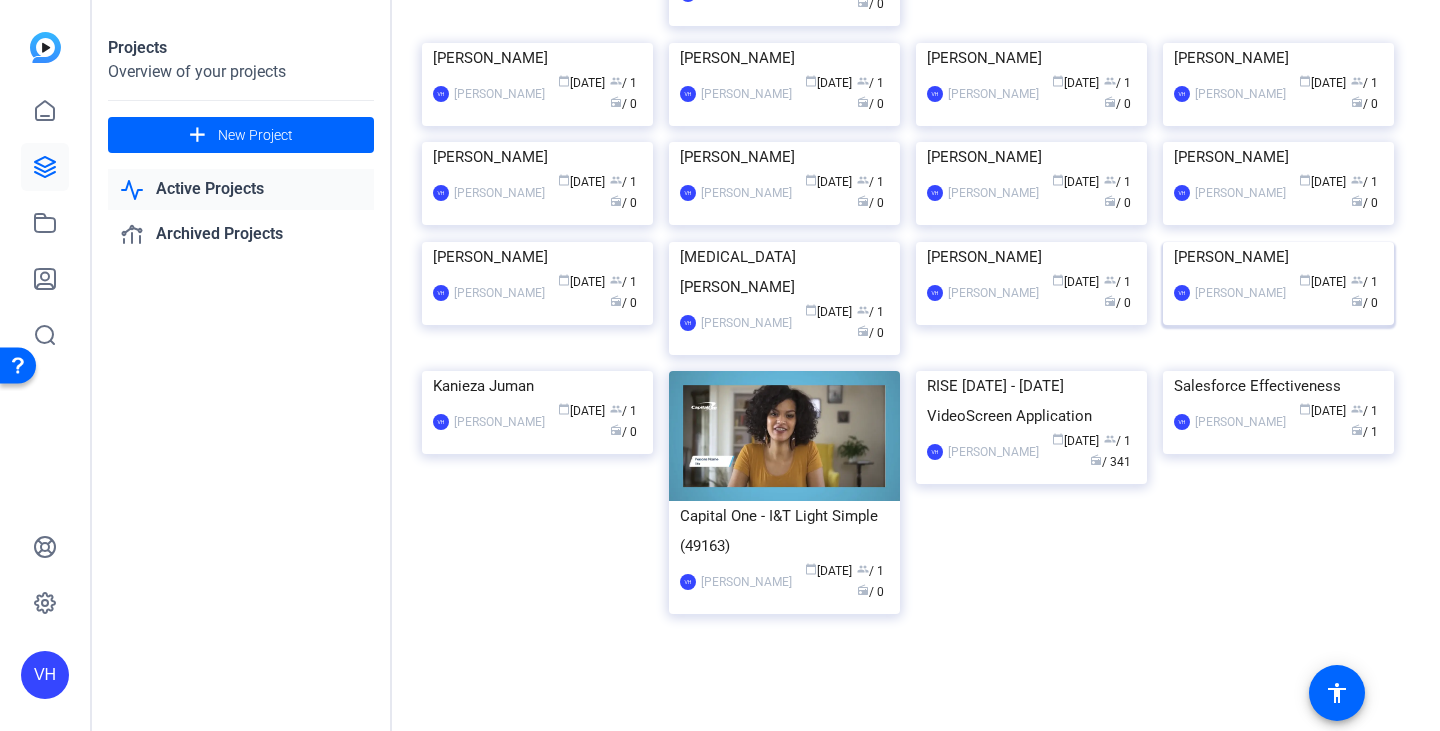 scroll, scrollTop: 2027, scrollLeft: 0, axis: vertical 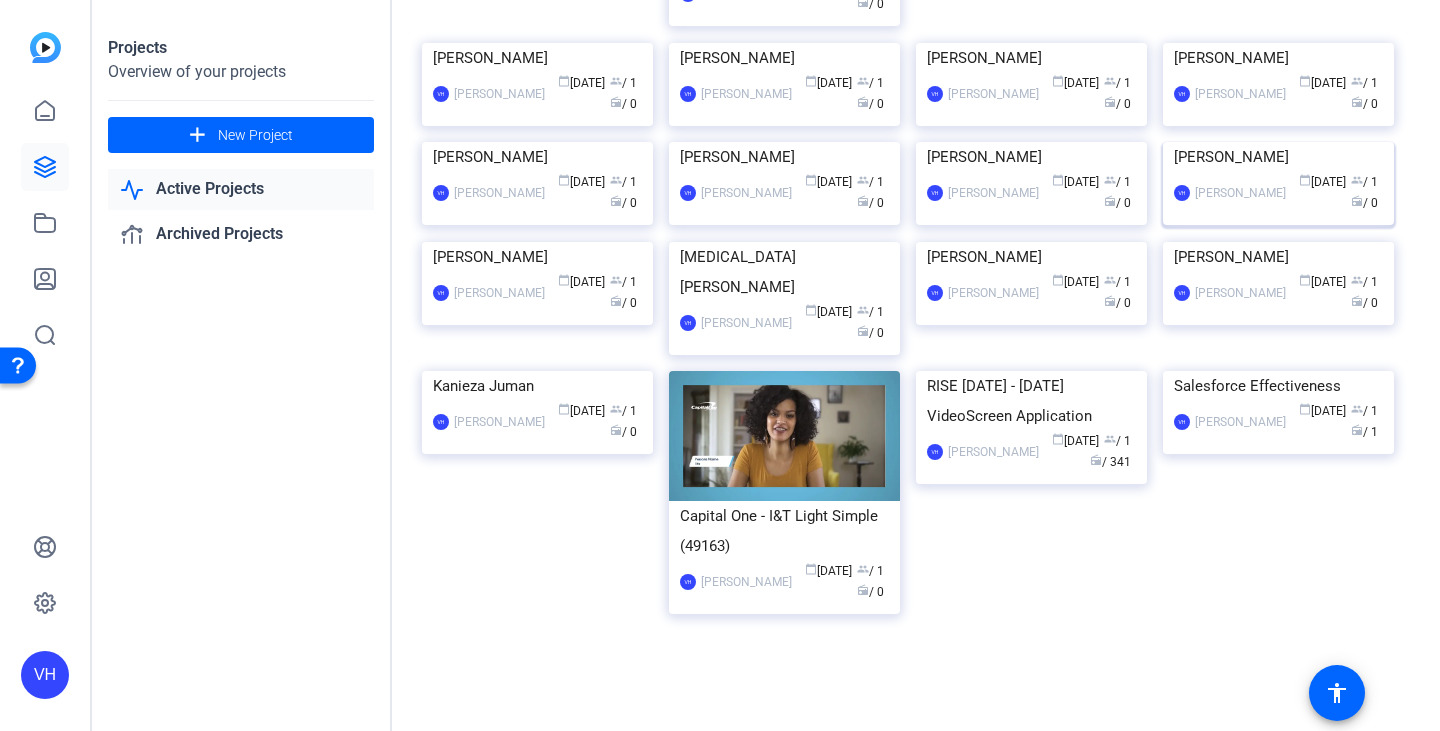 click 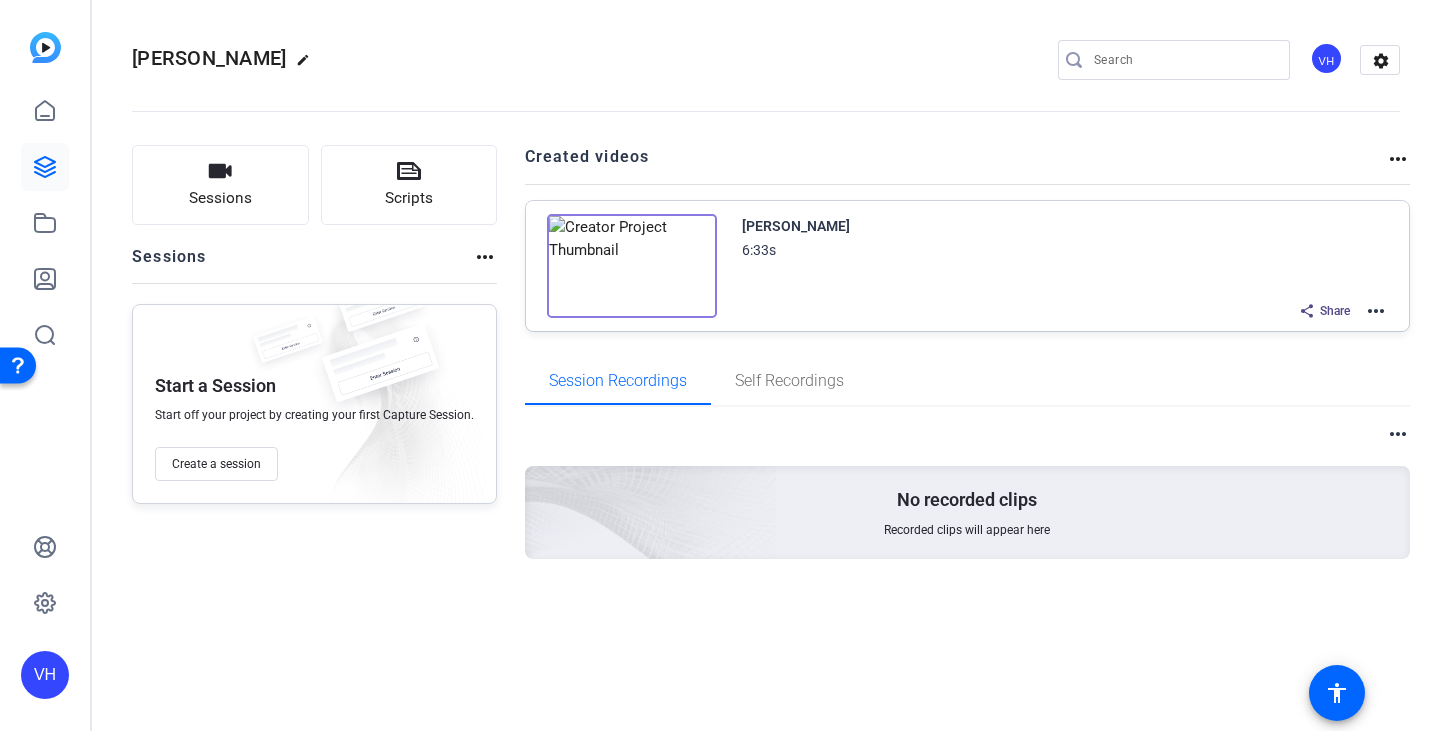 click on "more_horiz" 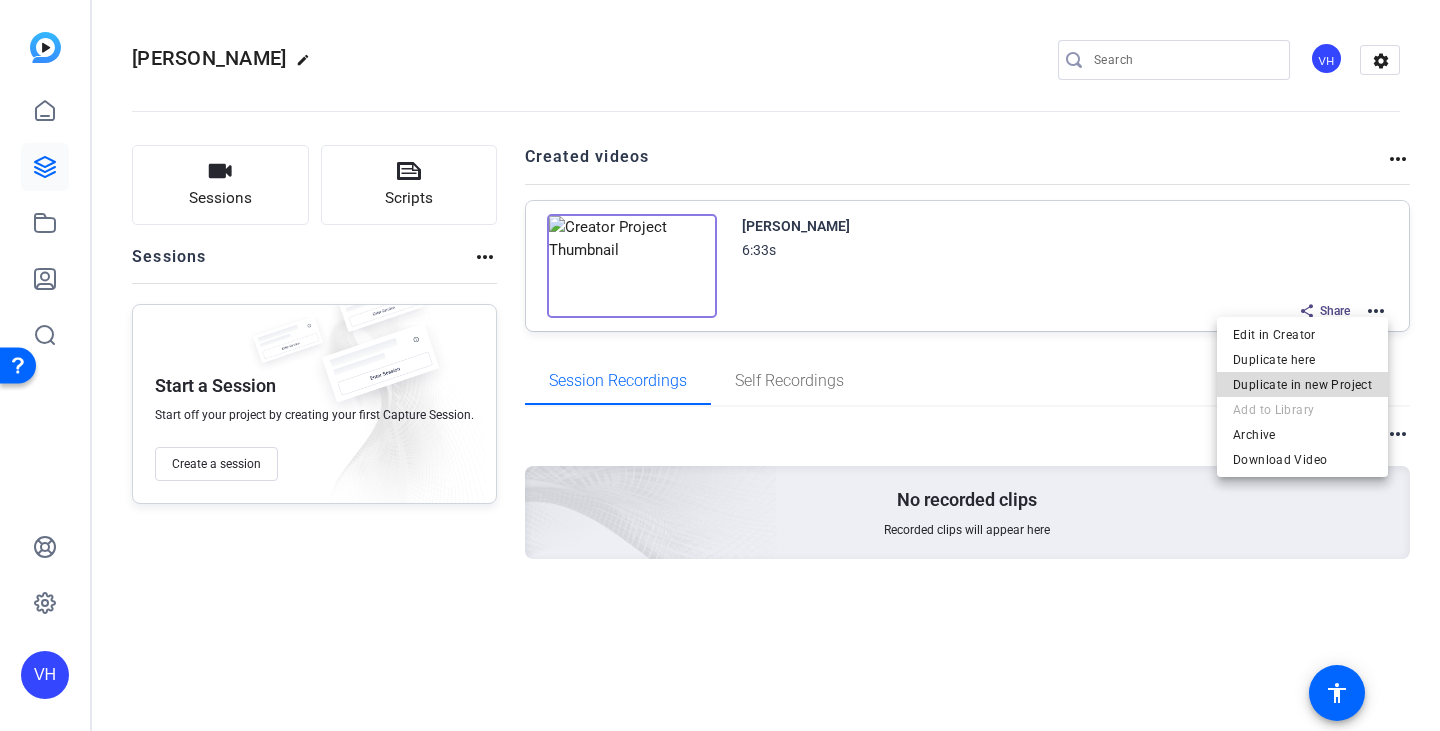 click on "Duplicate in new Project" at bounding box center (1302, 385) 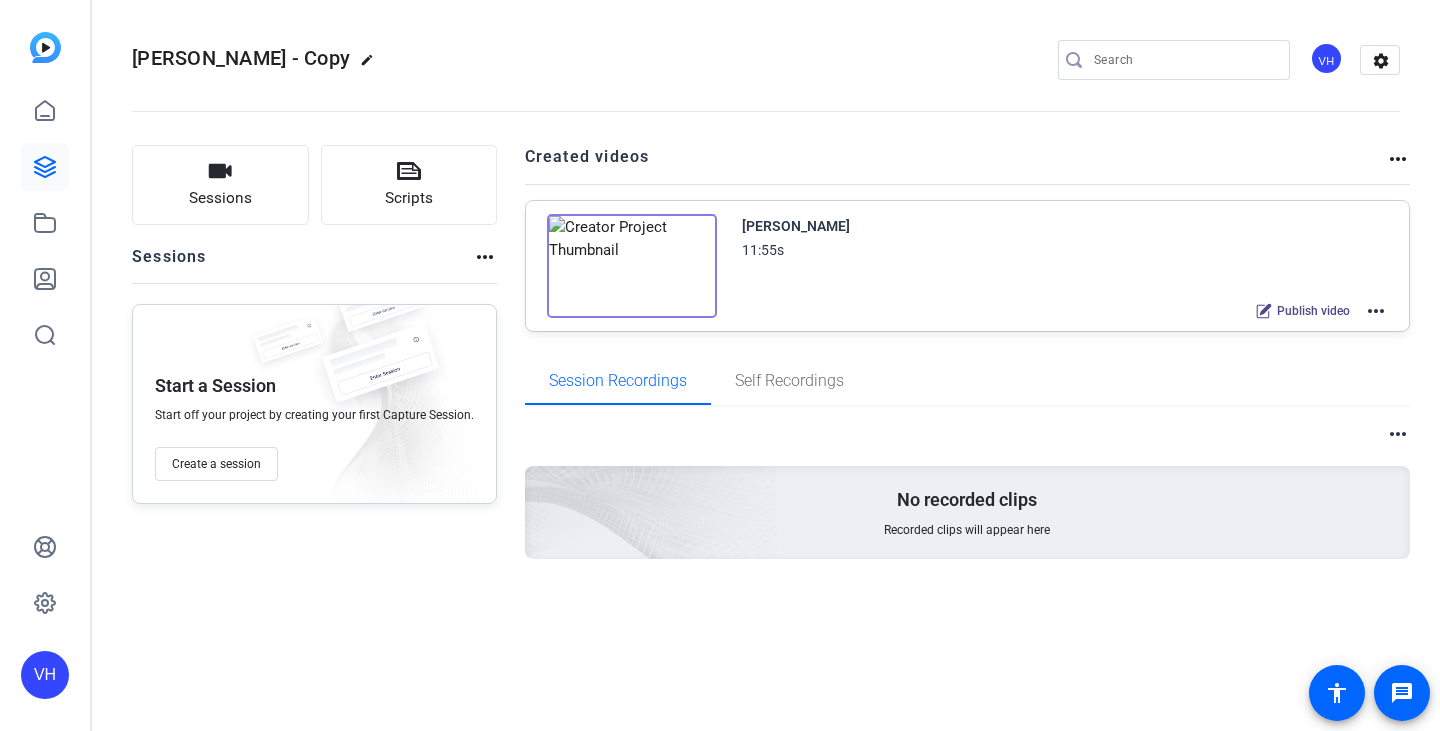 scroll, scrollTop: 0, scrollLeft: 0, axis: both 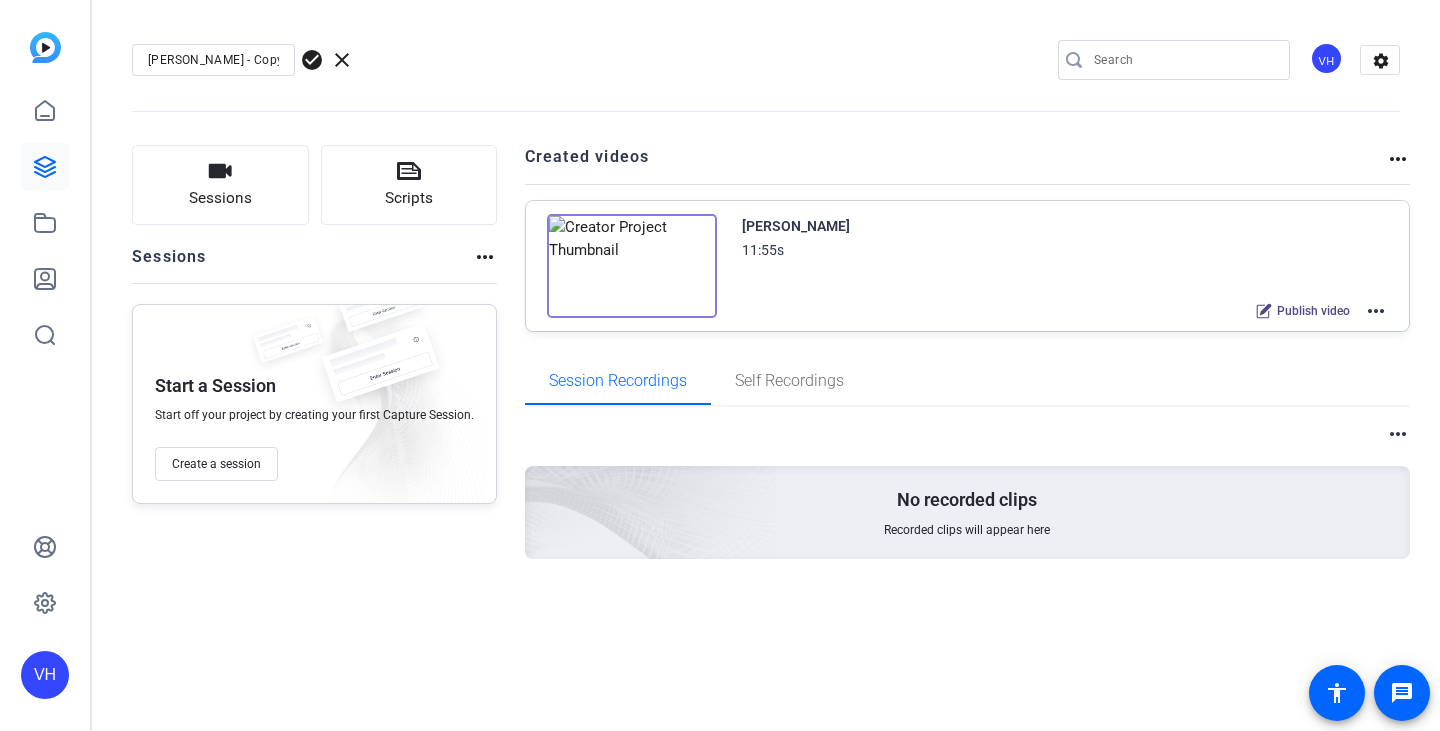 click on "[PERSON_NAME] - Copy" at bounding box center [213, 60] 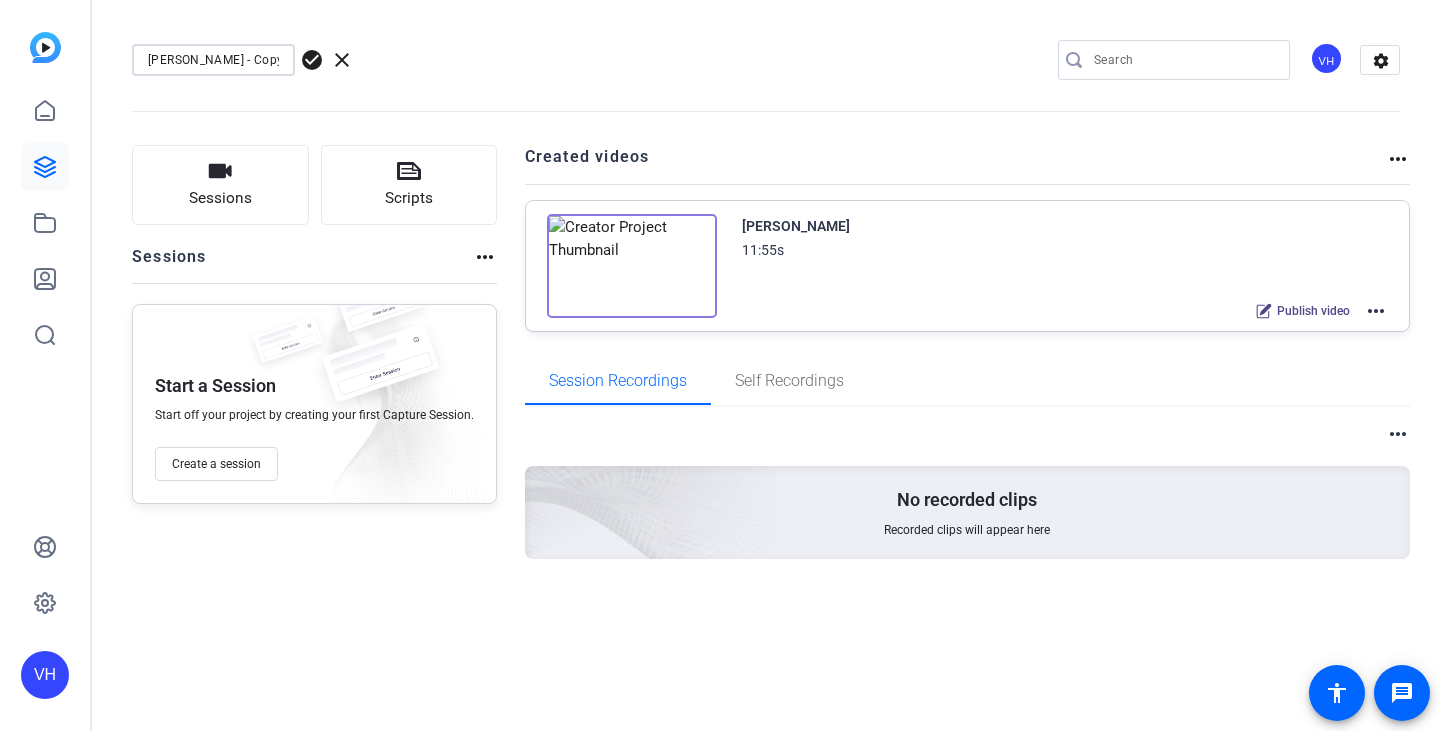 paste on "[PERSON_NAME] Law" 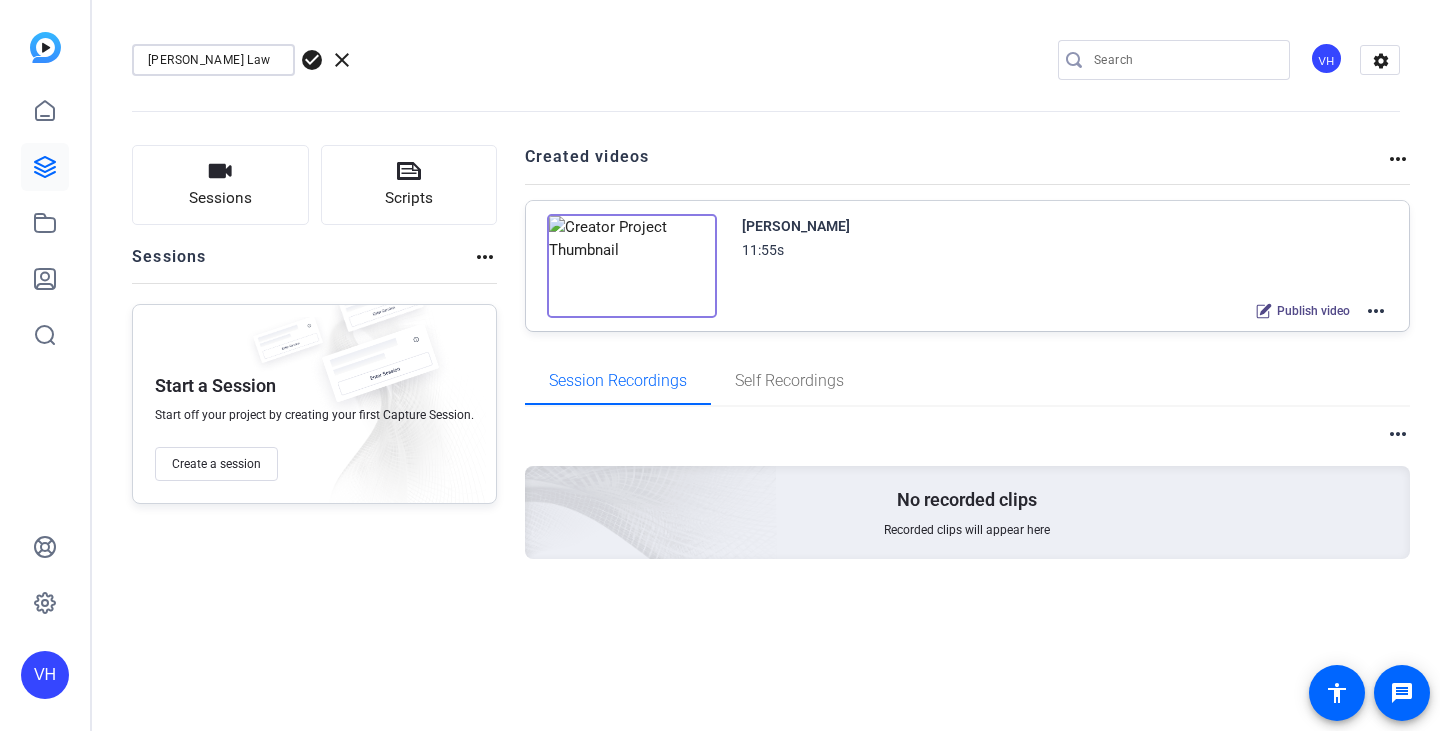 type on "[PERSON_NAME] Law" 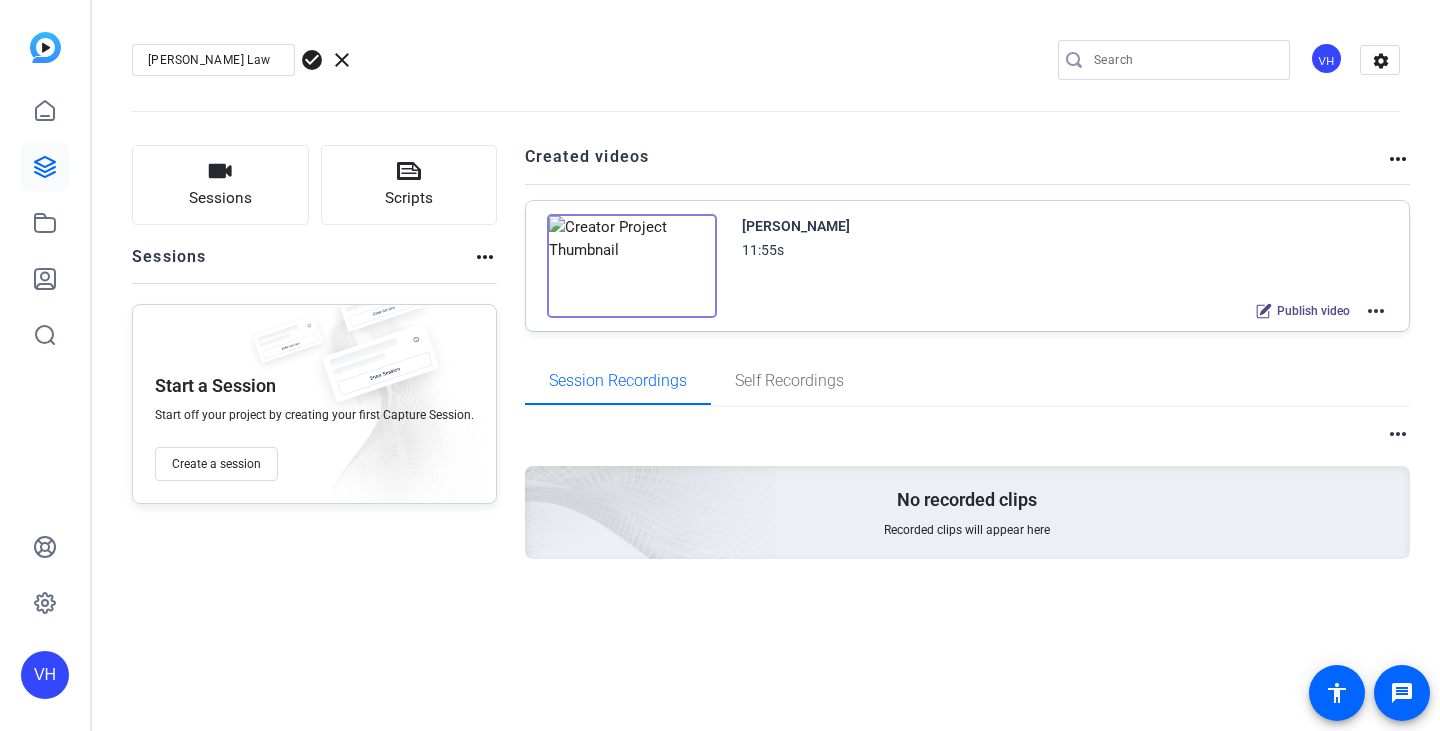 click on "check_circle" 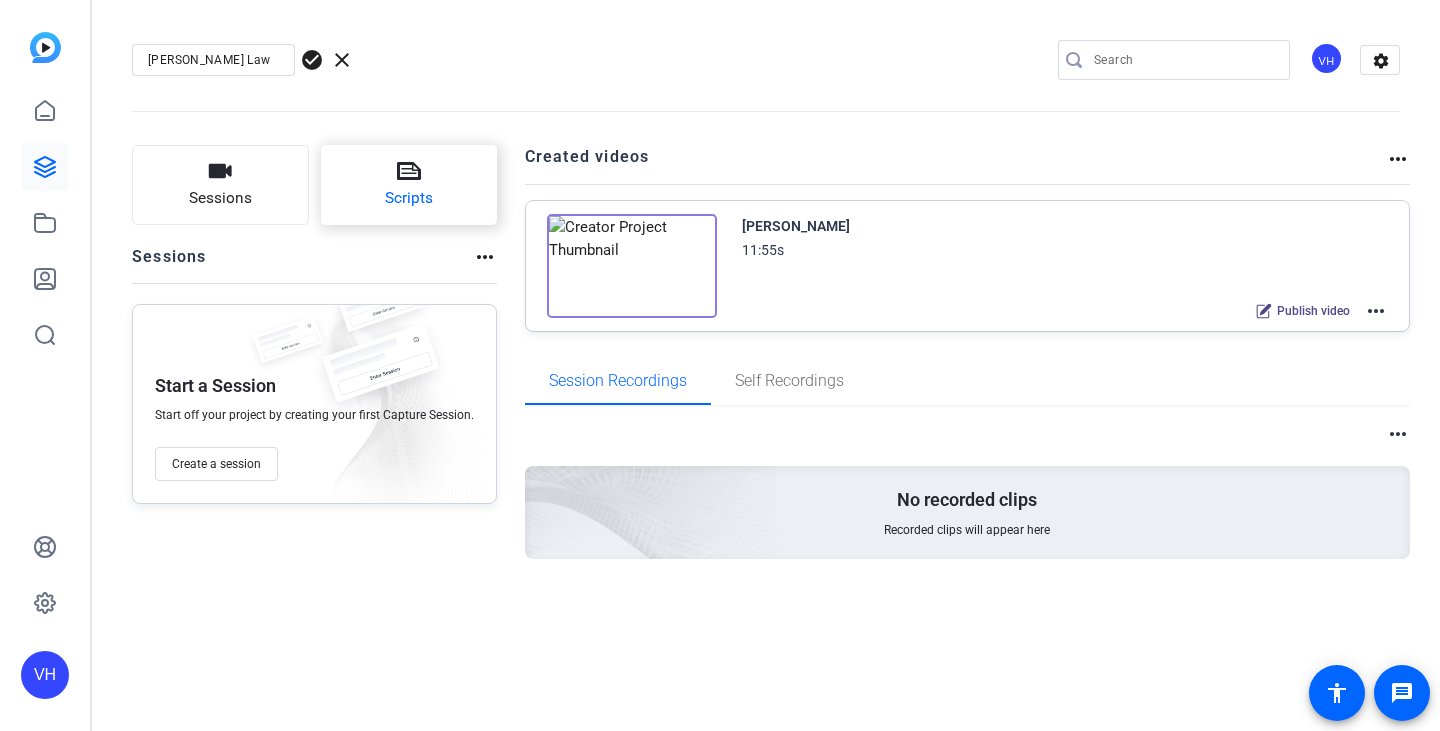 scroll, scrollTop: 0, scrollLeft: 0, axis: both 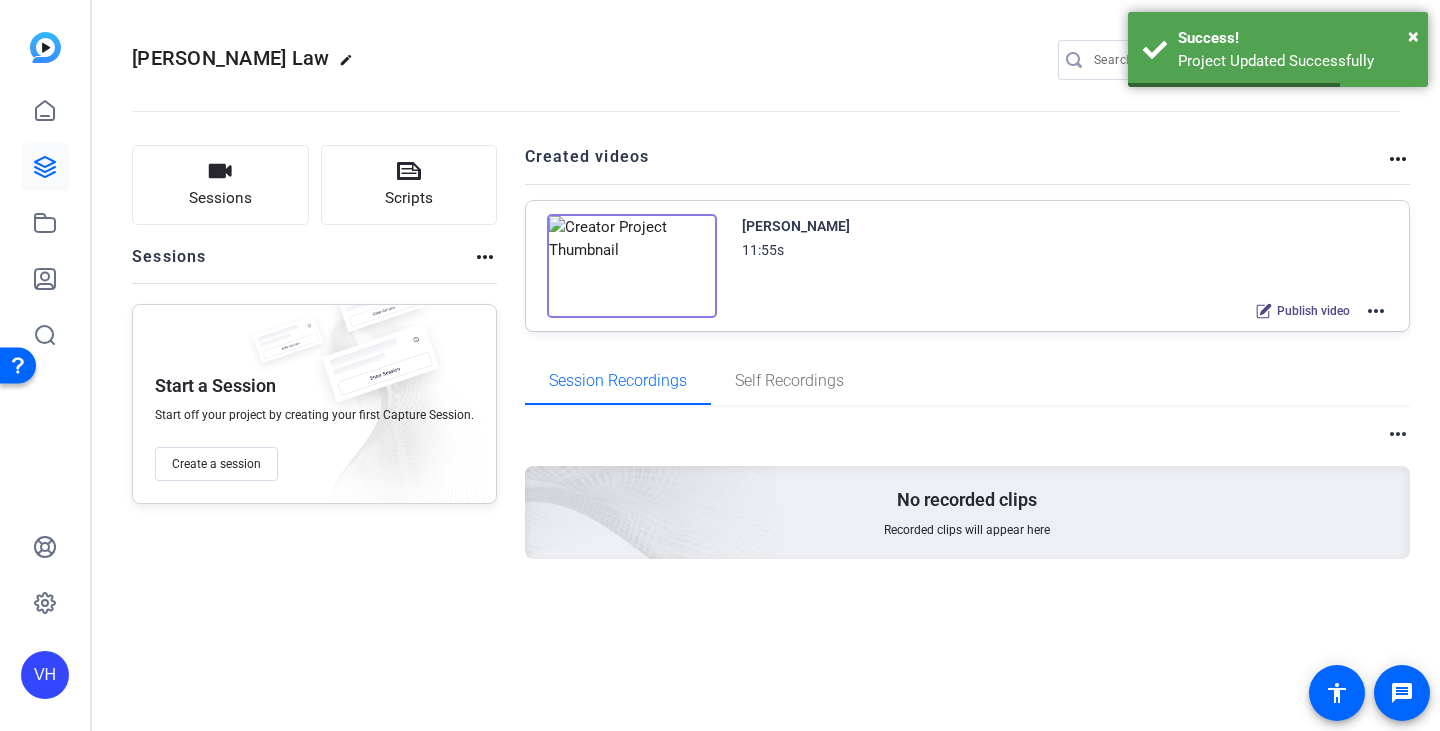 click on "more_horiz" 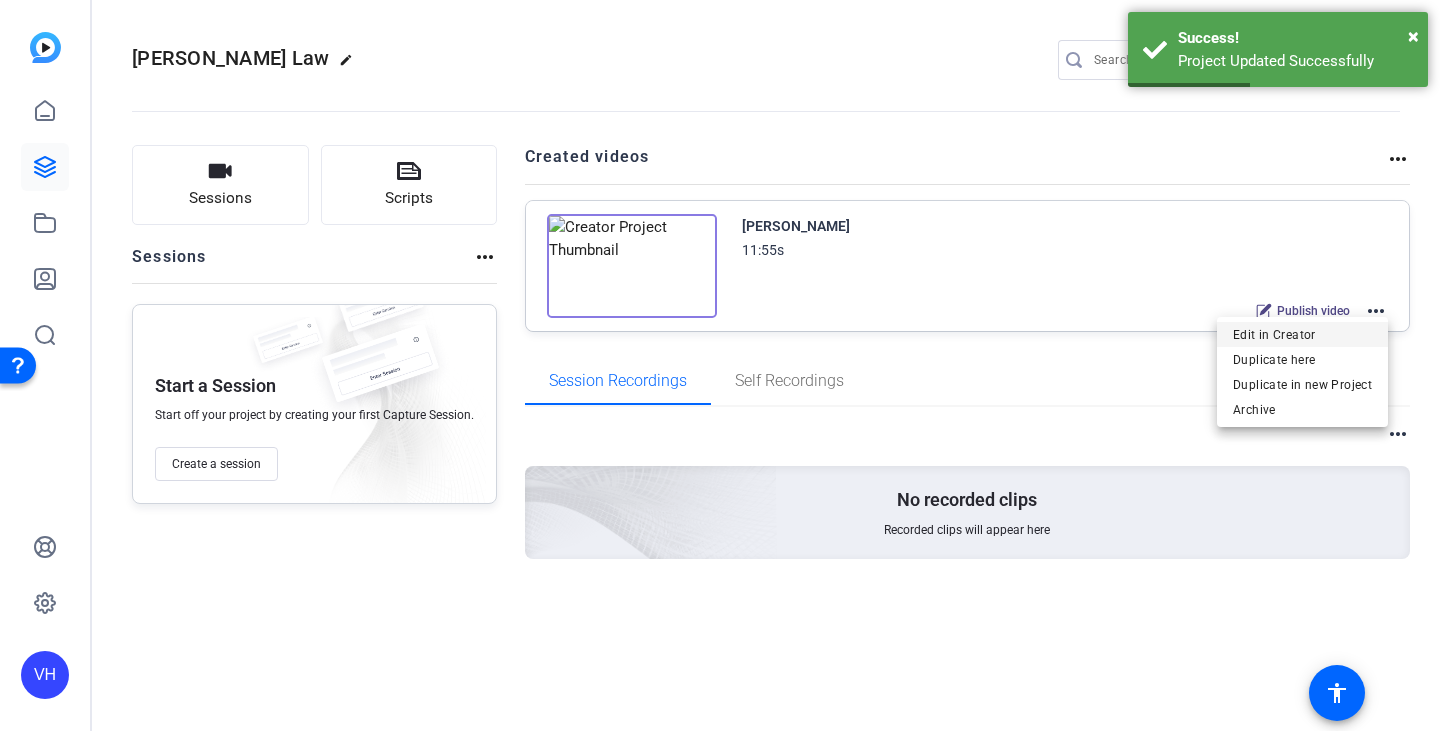 click on "Edit in Creator" at bounding box center (1302, 335) 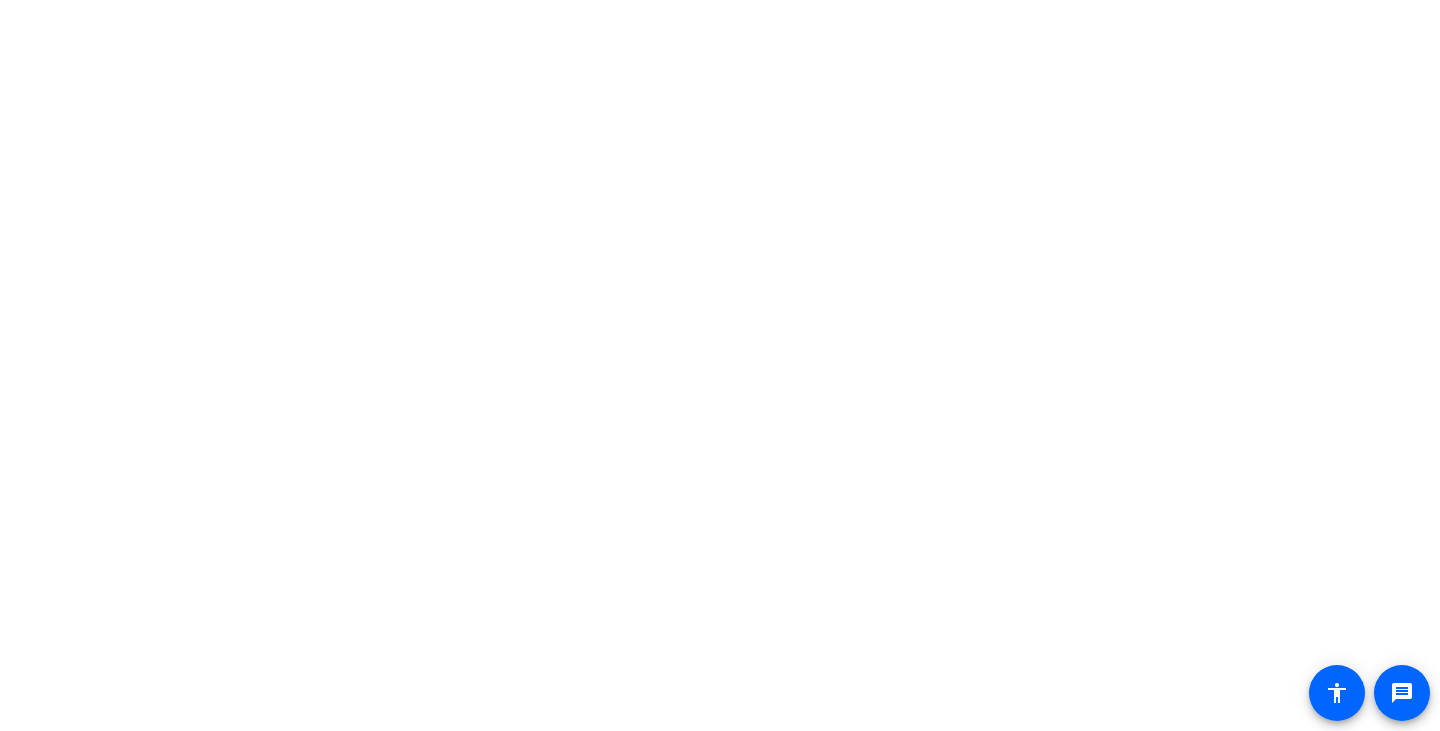 scroll, scrollTop: 0, scrollLeft: 0, axis: both 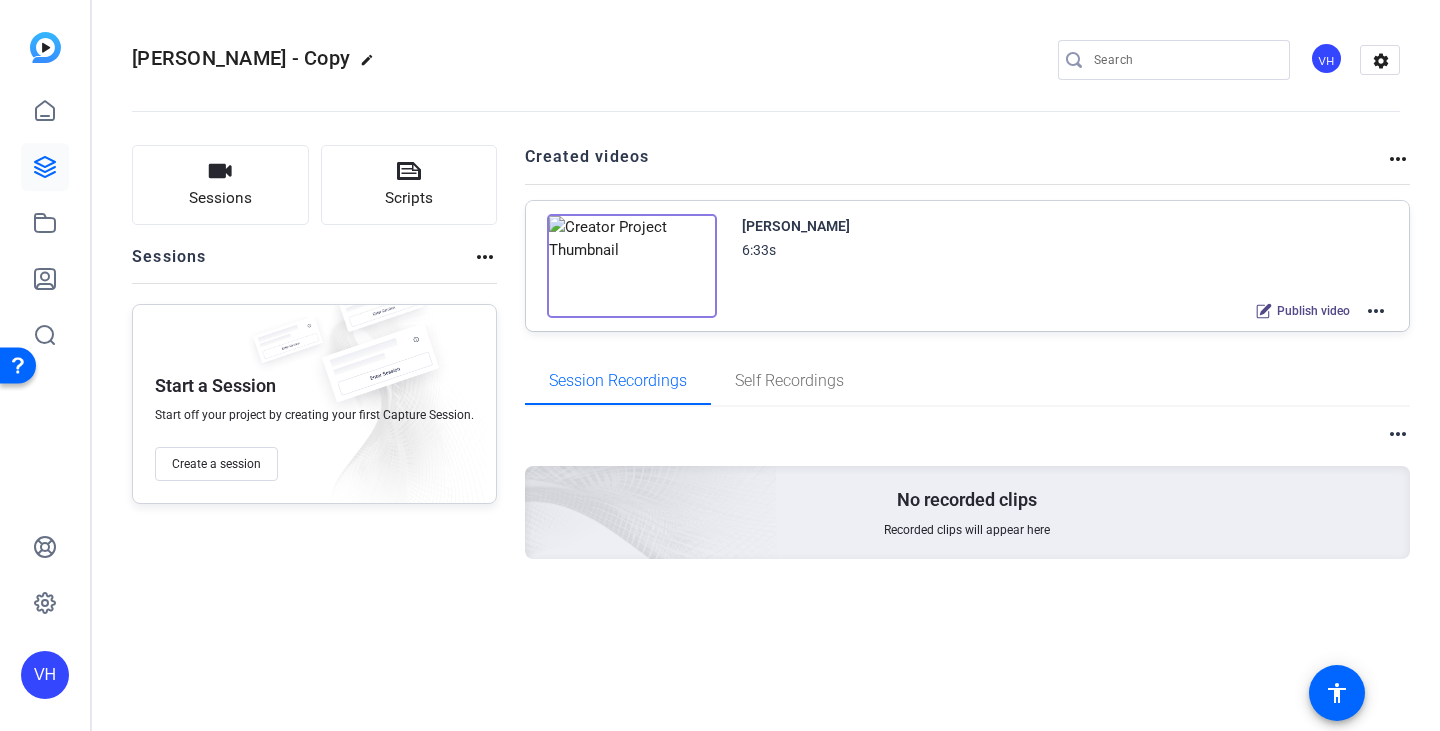 click on "more_horiz" 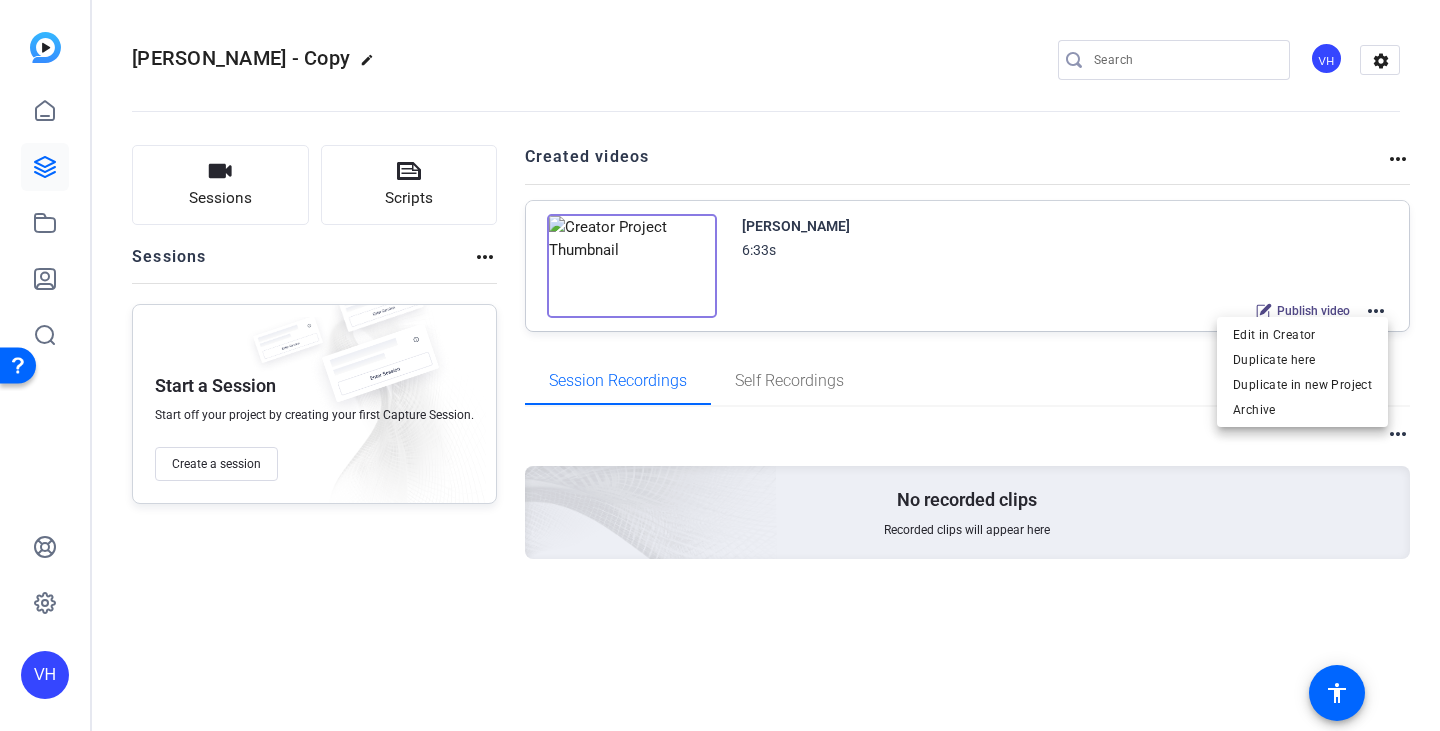 click at bounding box center [720, 365] 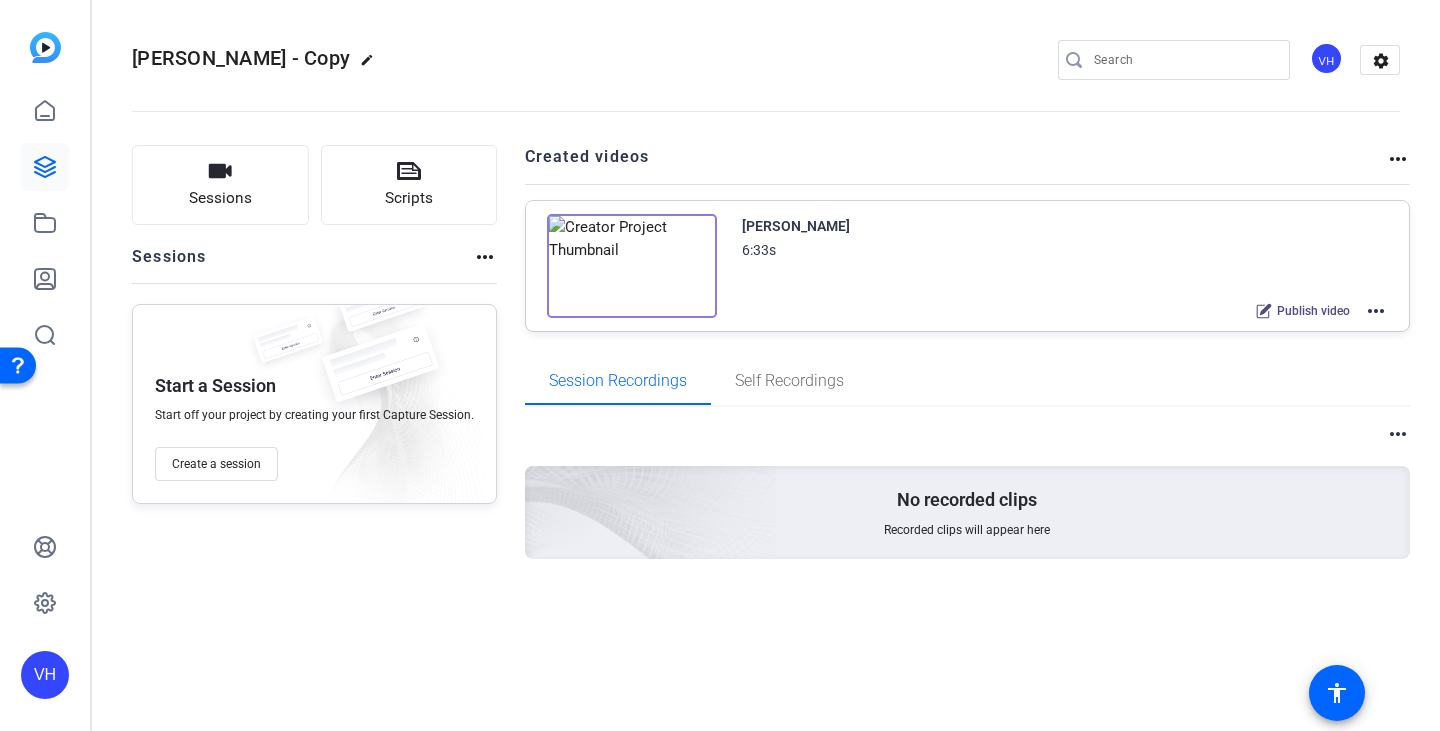 click on "edit" 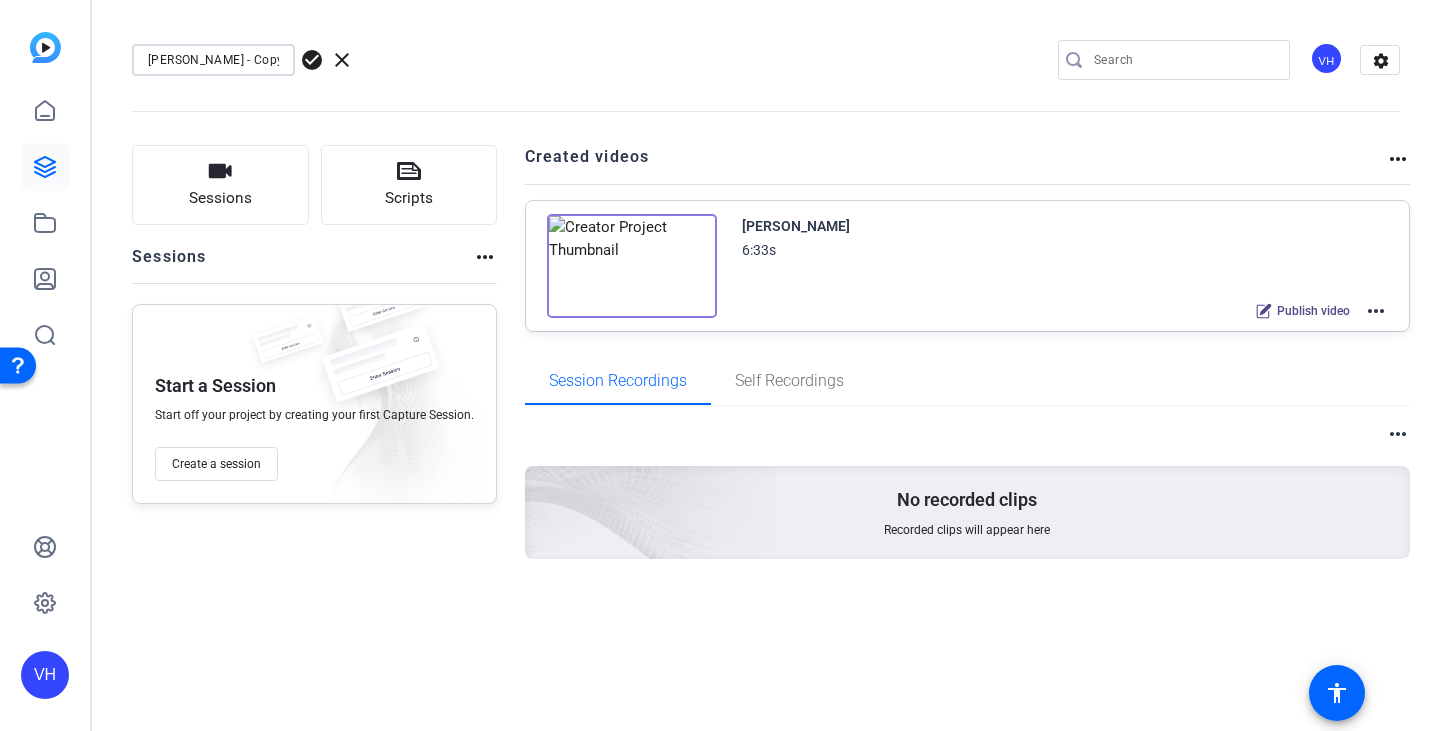 click on "Andrae Wiggins - Copy" at bounding box center (213, 60) 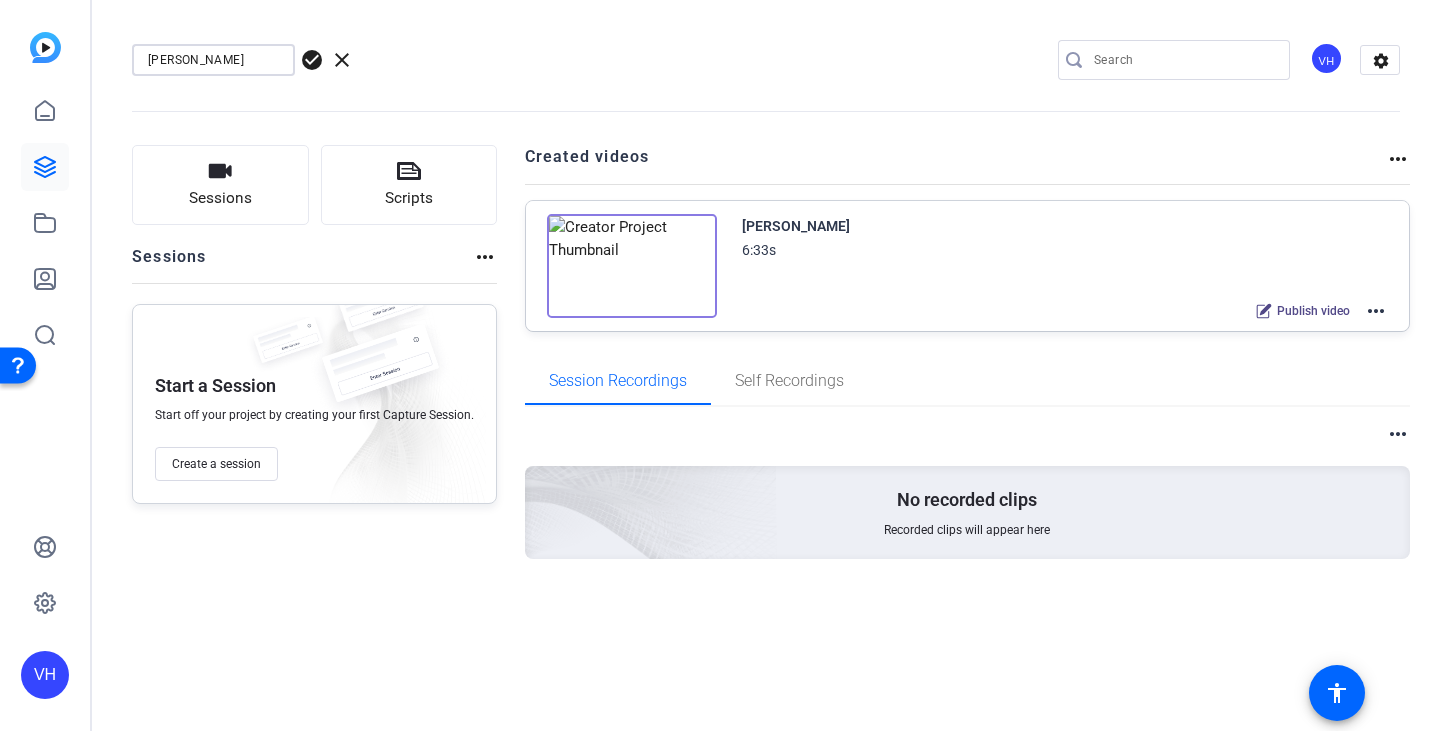type on "Alejandro Padron" 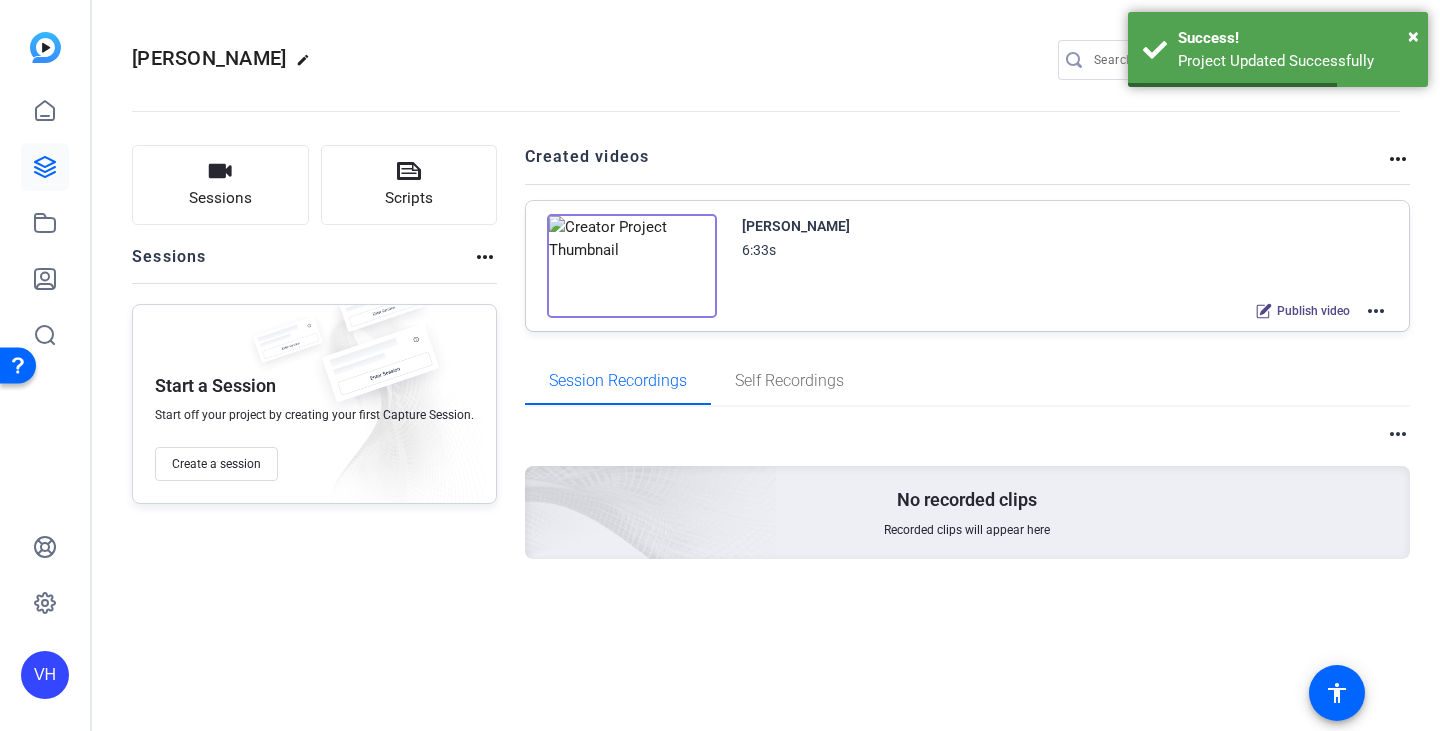 click on "more_horiz" 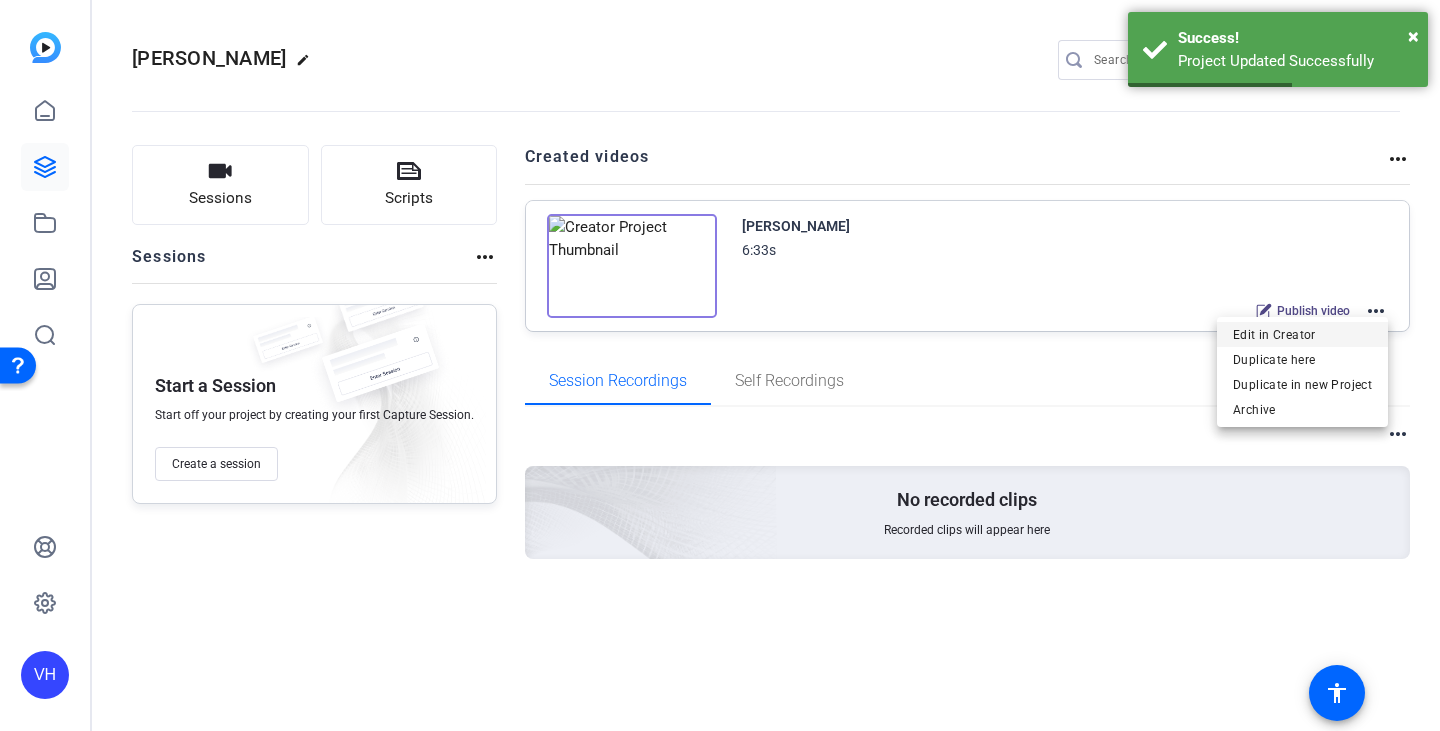 click on "Edit in Creator" at bounding box center (1302, 335) 